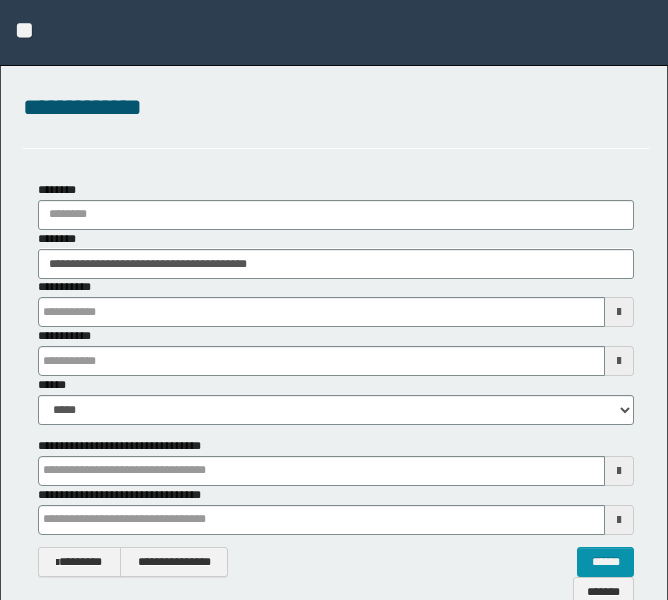 scroll, scrollTop: 0, scrollLeft: 0, axis: both 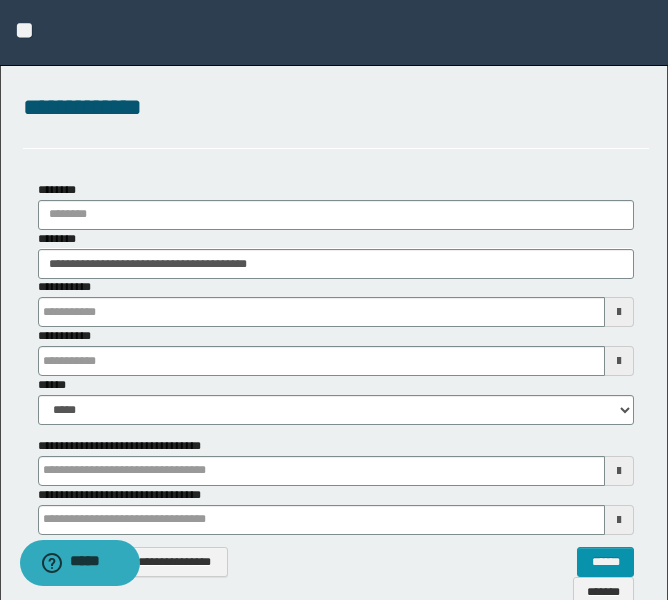 click on "**********" at bounding box center (336, 119) 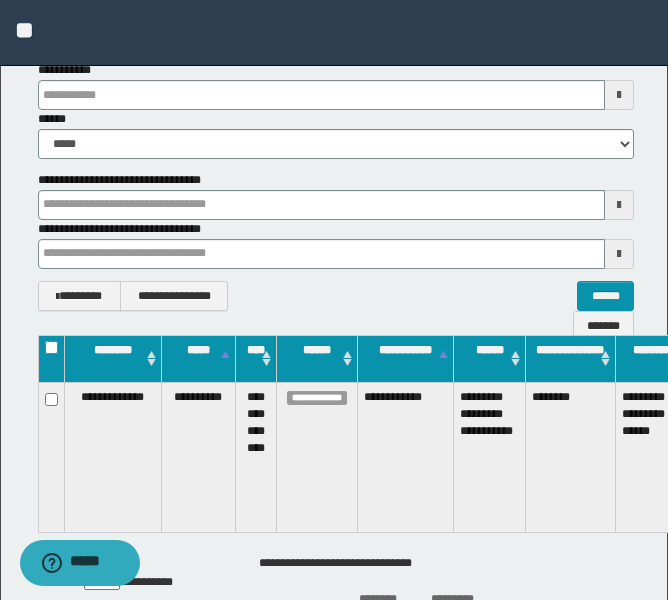 scroll, scrollTop: 90, scrollLeft: 0, axis: vertical 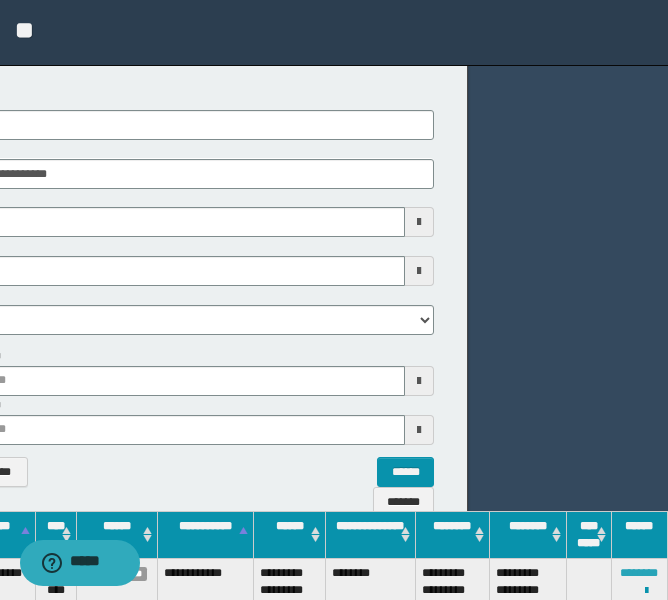 click on "********" at bounding box center [639, 573] 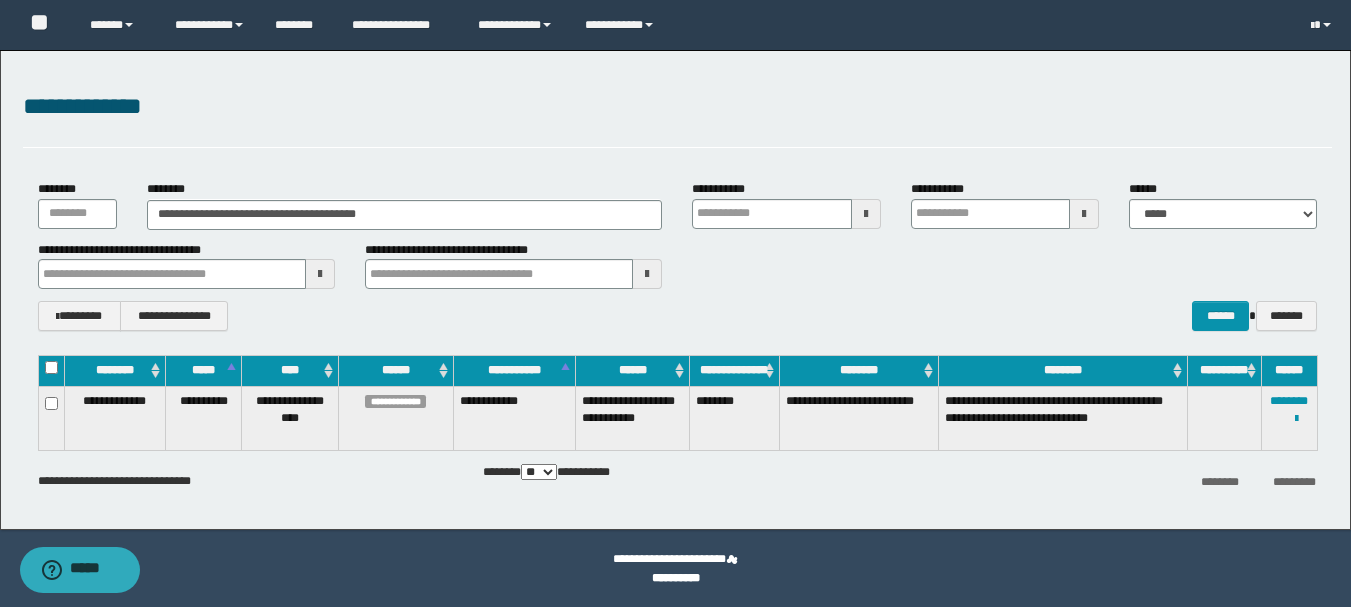 scroll, scrollTop: 0, scrollLeft: 0, axis: both 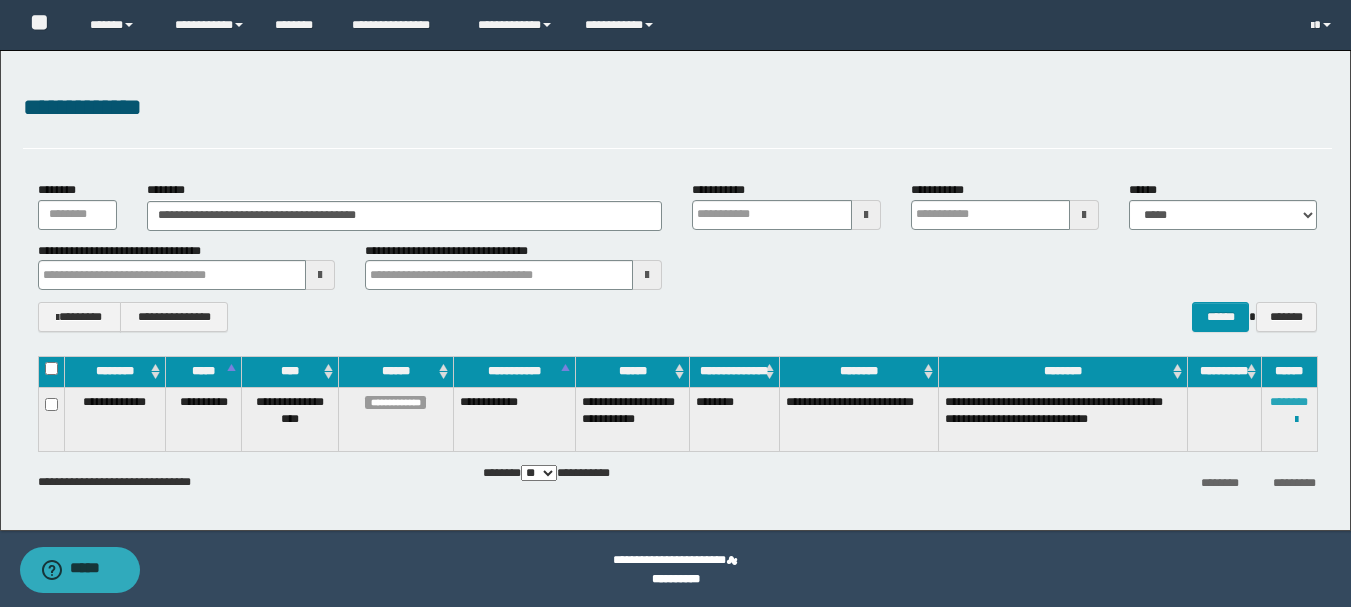click on "********" at bounding box center (1289, 402) 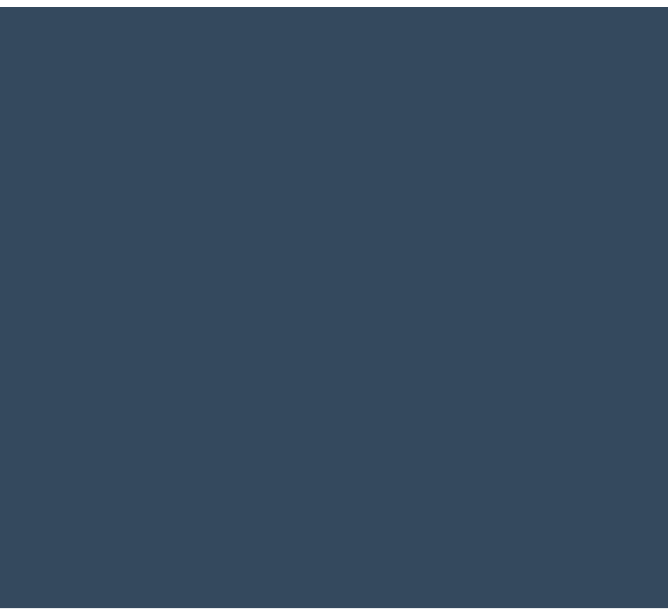 scroll, scrollTop: 0, scrollLeft: 0, axis: both 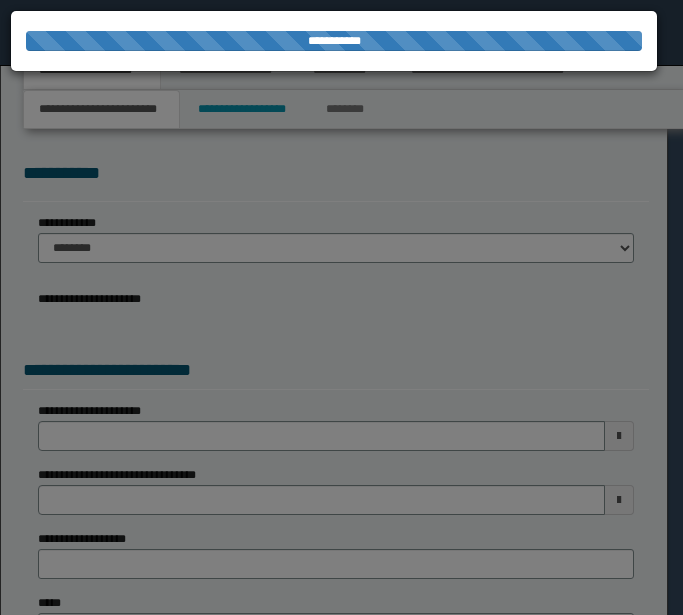 type on "**********" 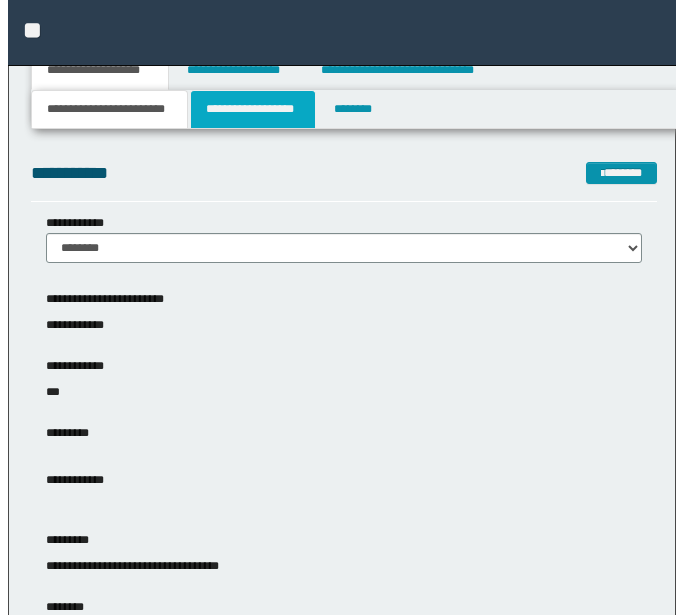scroll, scrollTop: 0, scrollLeft: 0, axis: both 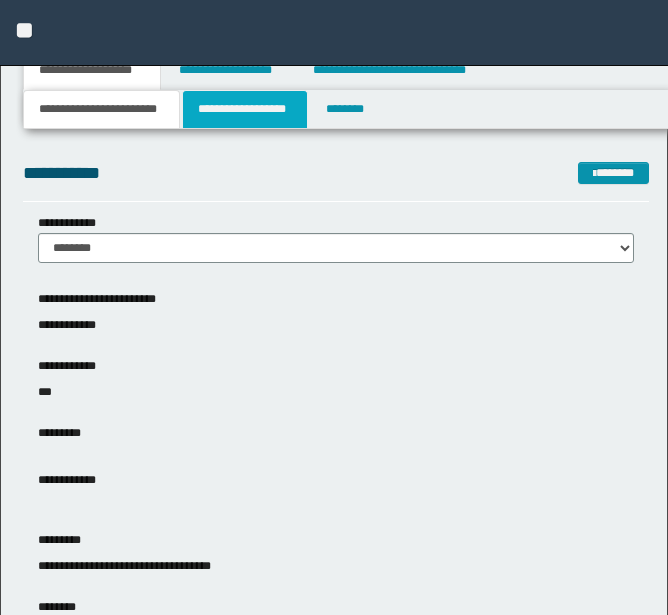 click on "**********" at bounding box center (245, 109) 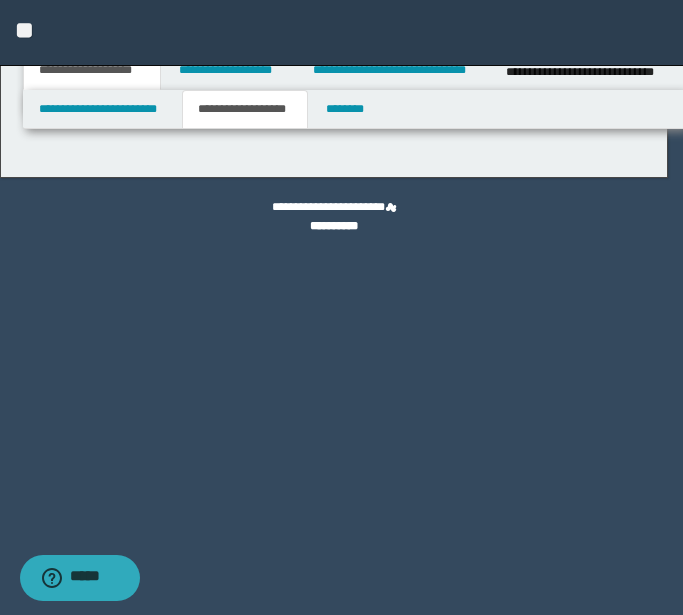 type on "********" 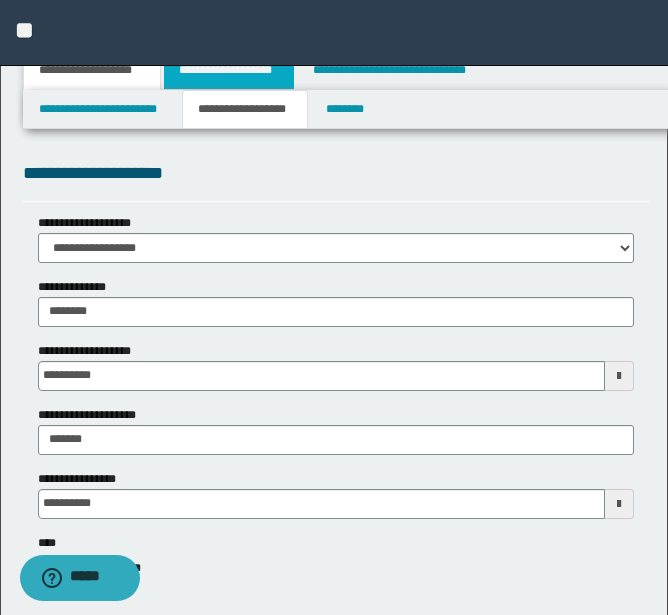 click on "**********" at bounding box center [229, 70] 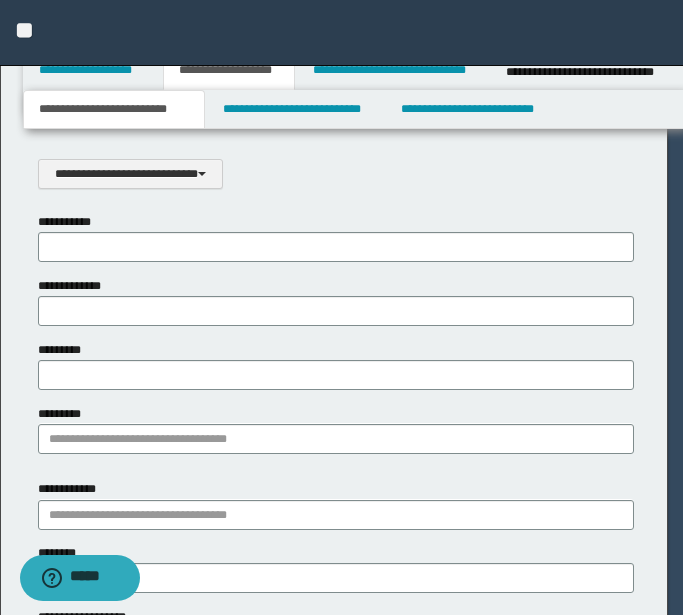 scroll, scrollTop: 0, scrollLeft: 0, axis: both 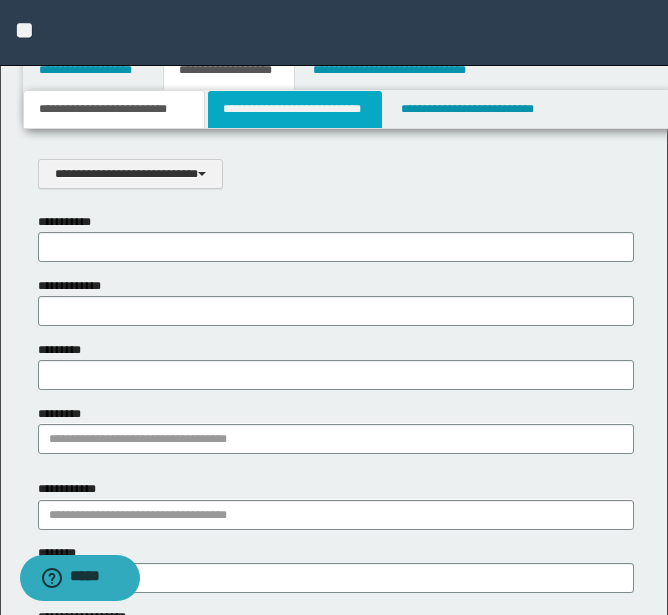 click on "**********" at bounding box center [295, 109] 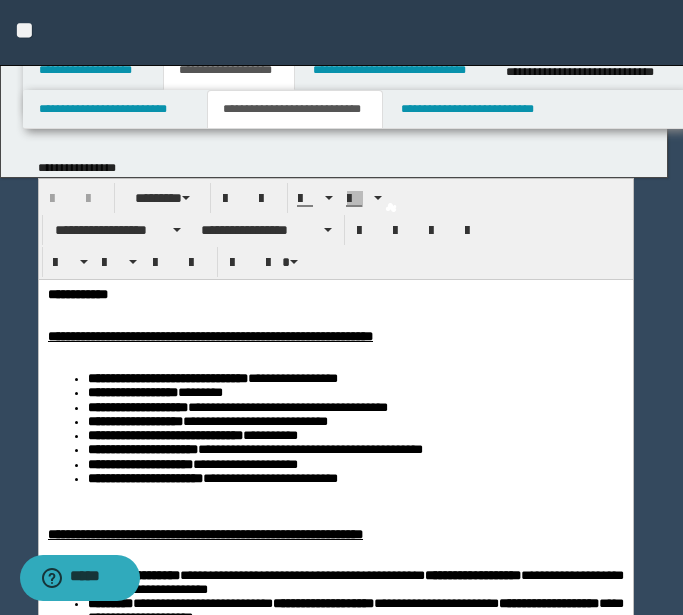 scroll, scrollTop: 0, scrollLeft: 0, axis: both 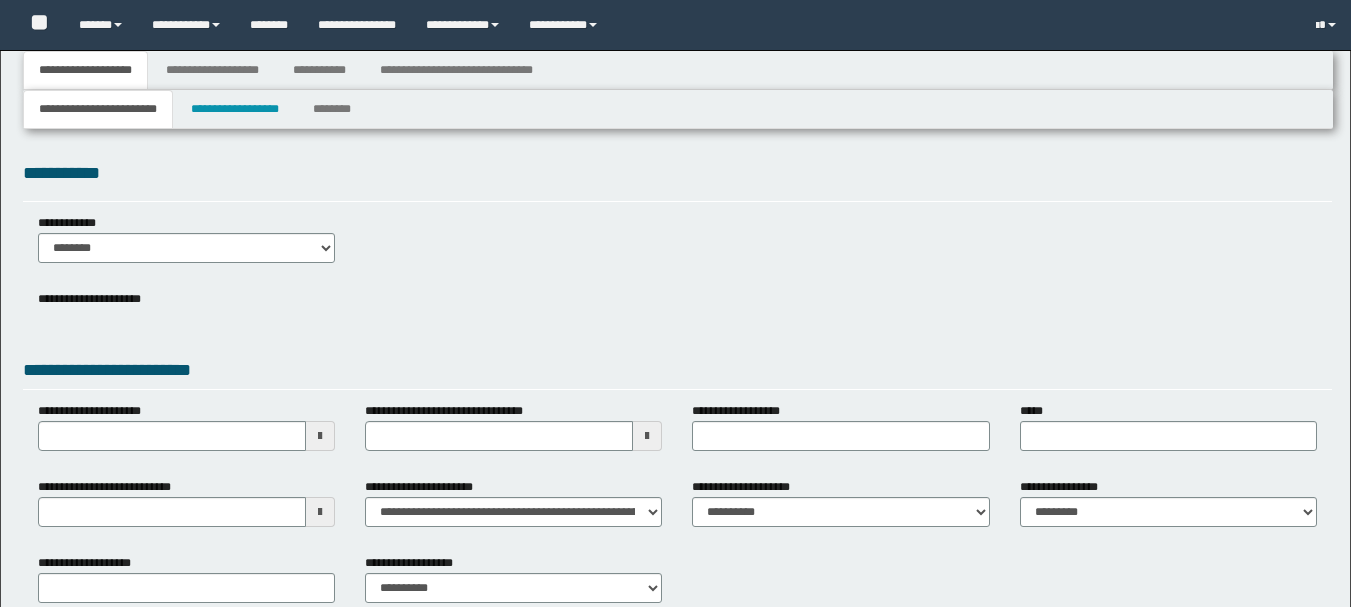 type 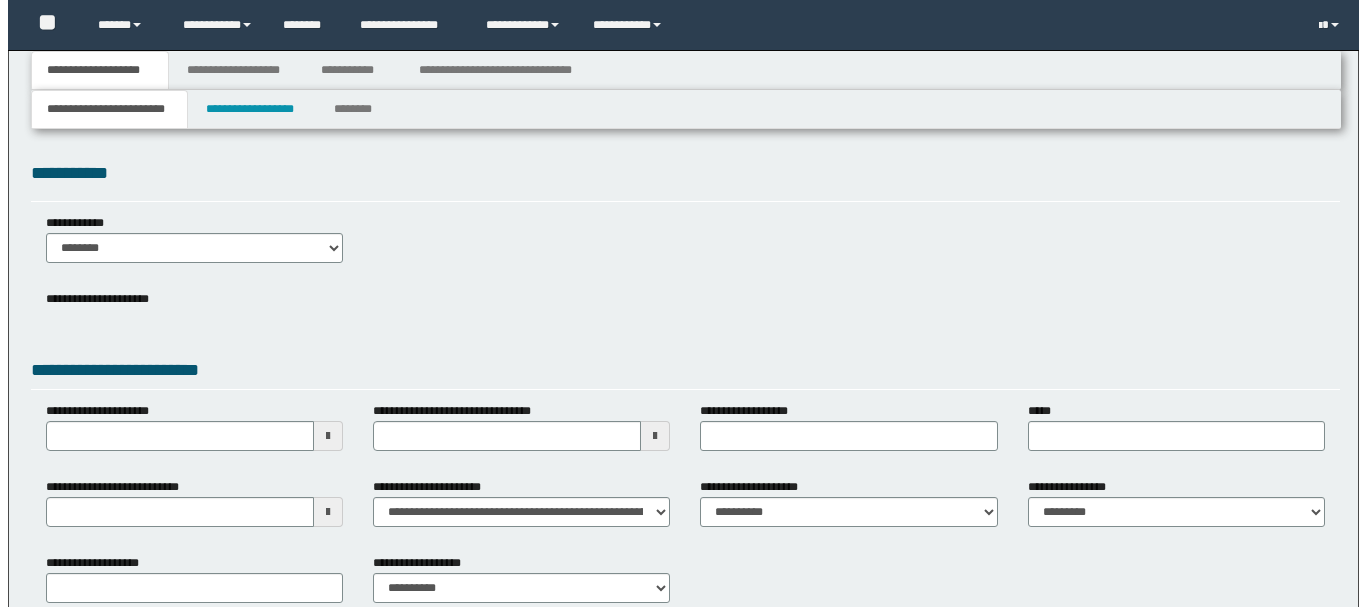 scroll, scrollTop: 0, scrollLeft: 0, axis: both 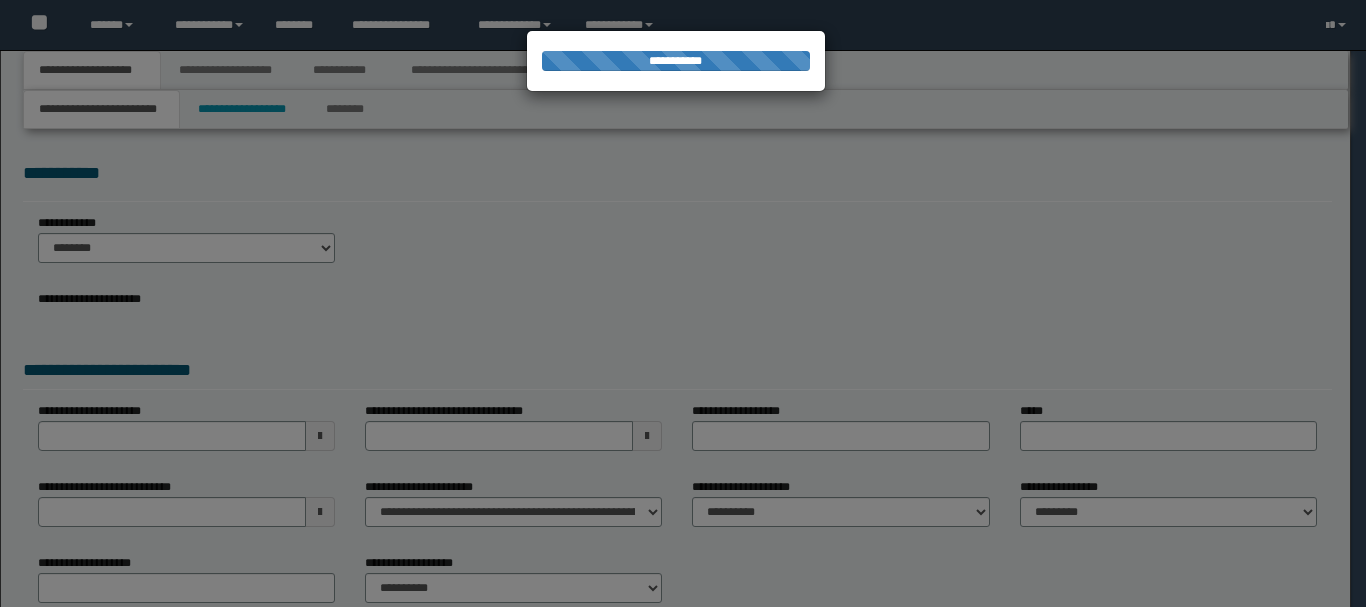 type on "**********" 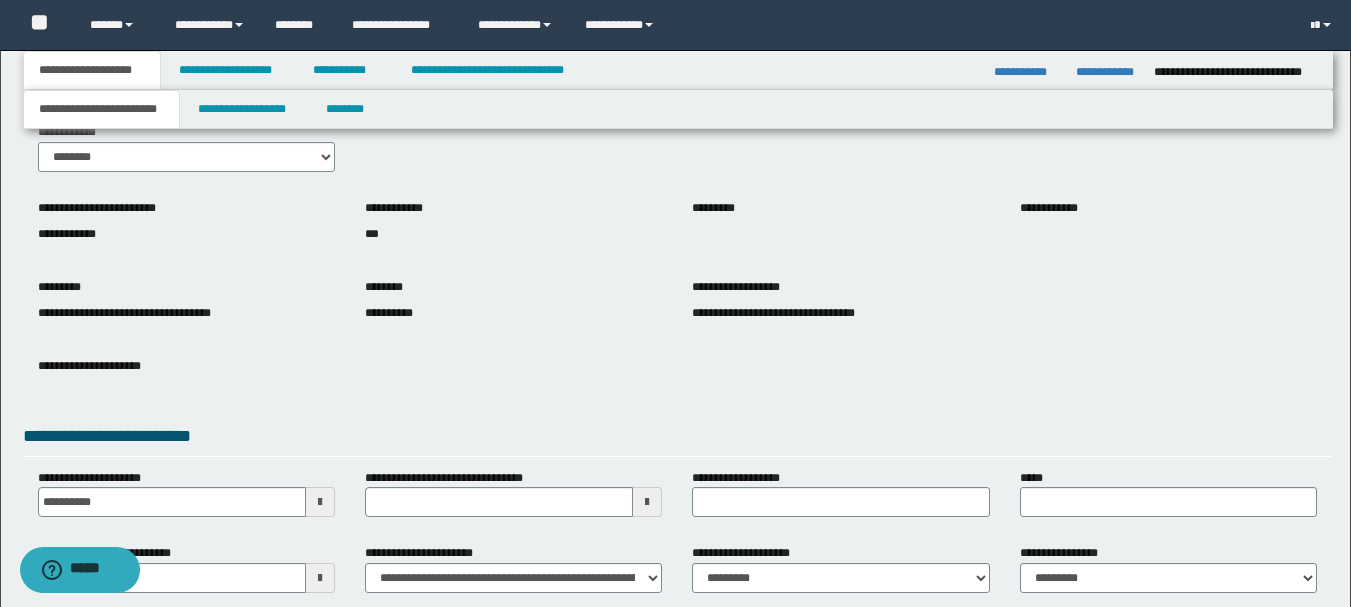 type 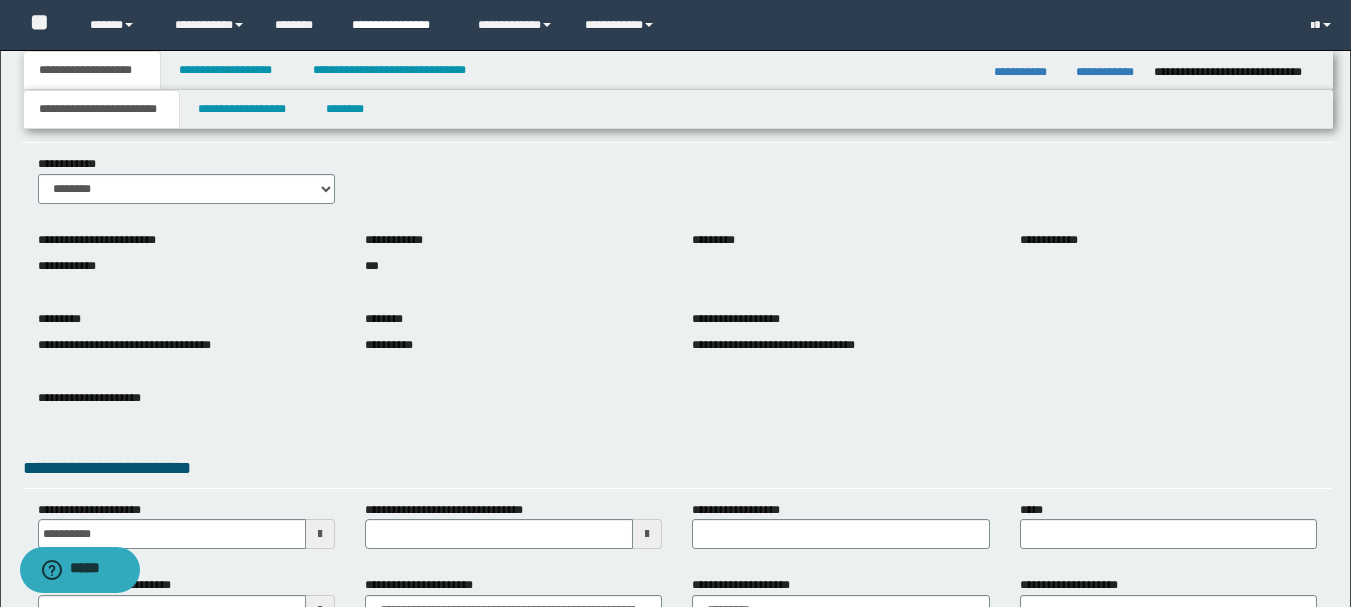 scroll, scrollTop: 0, scrollLeft: 0, axis: both 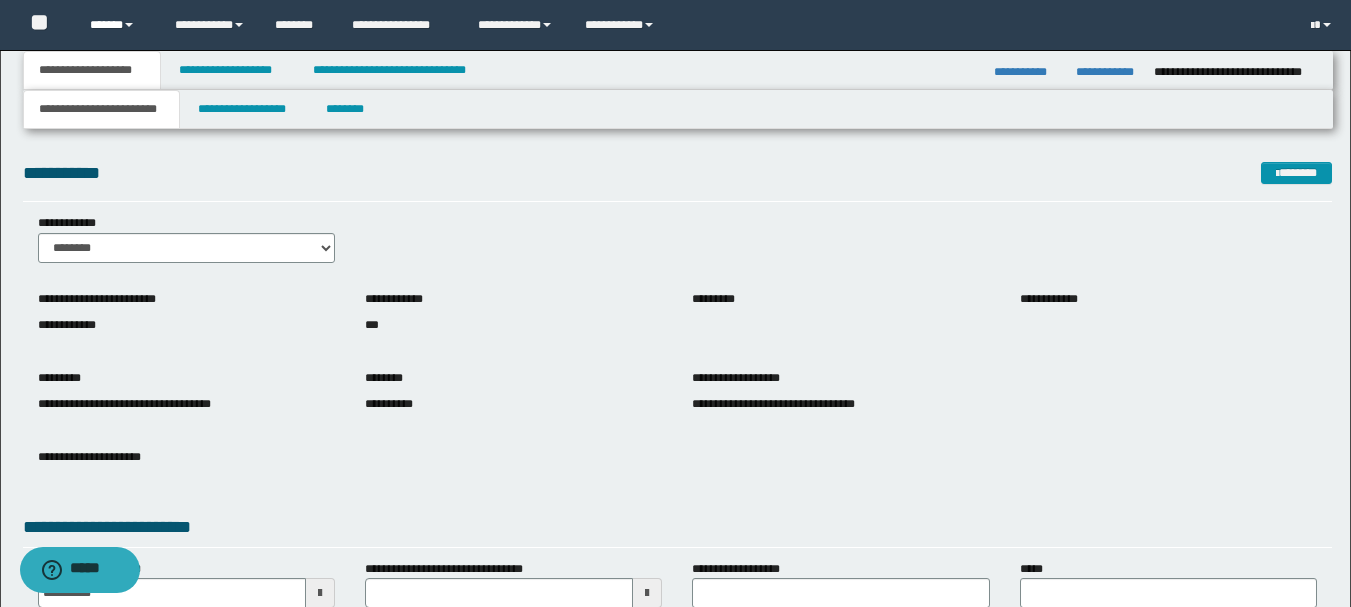click on "******" at bounding box center [117, 25] 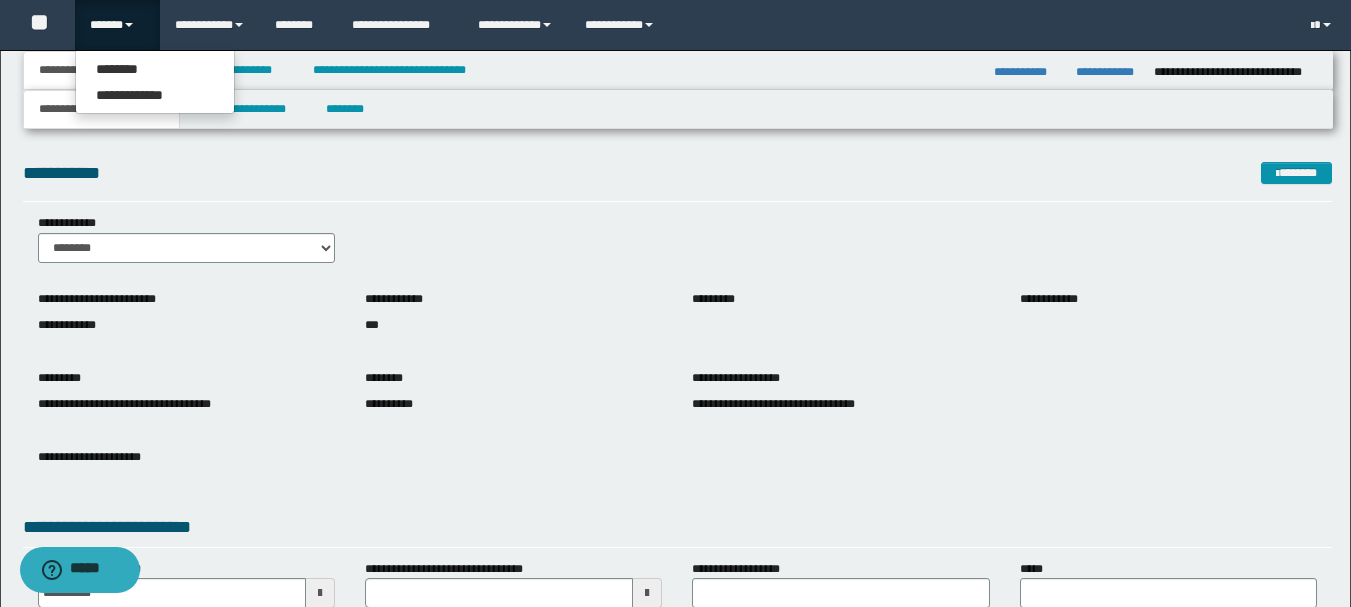 click on "**********" at bounding box center [677, 246] 